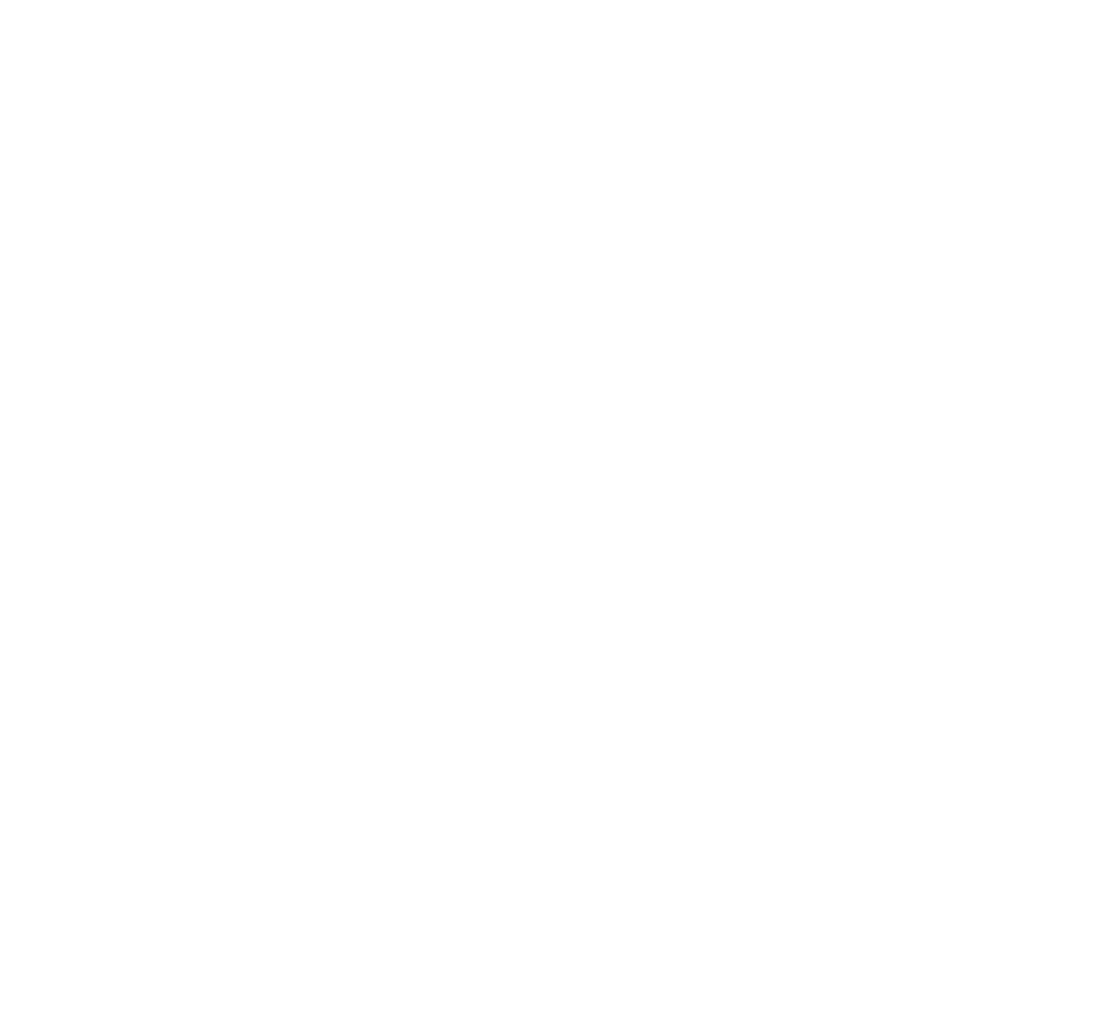 scroll, scrollTop: 0, scrollLeft: 0, axis: both 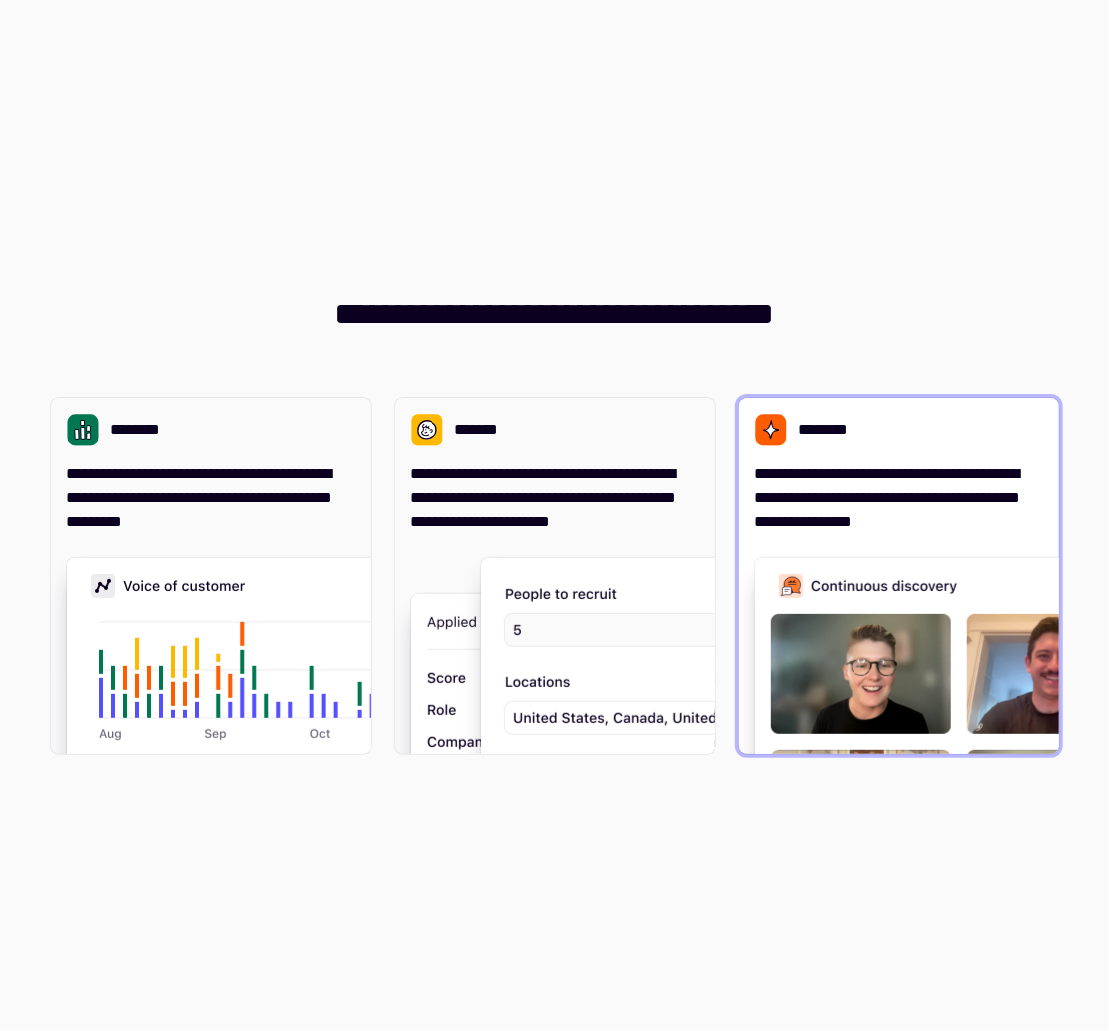 click on "**********" at bounding box center (899, 466) 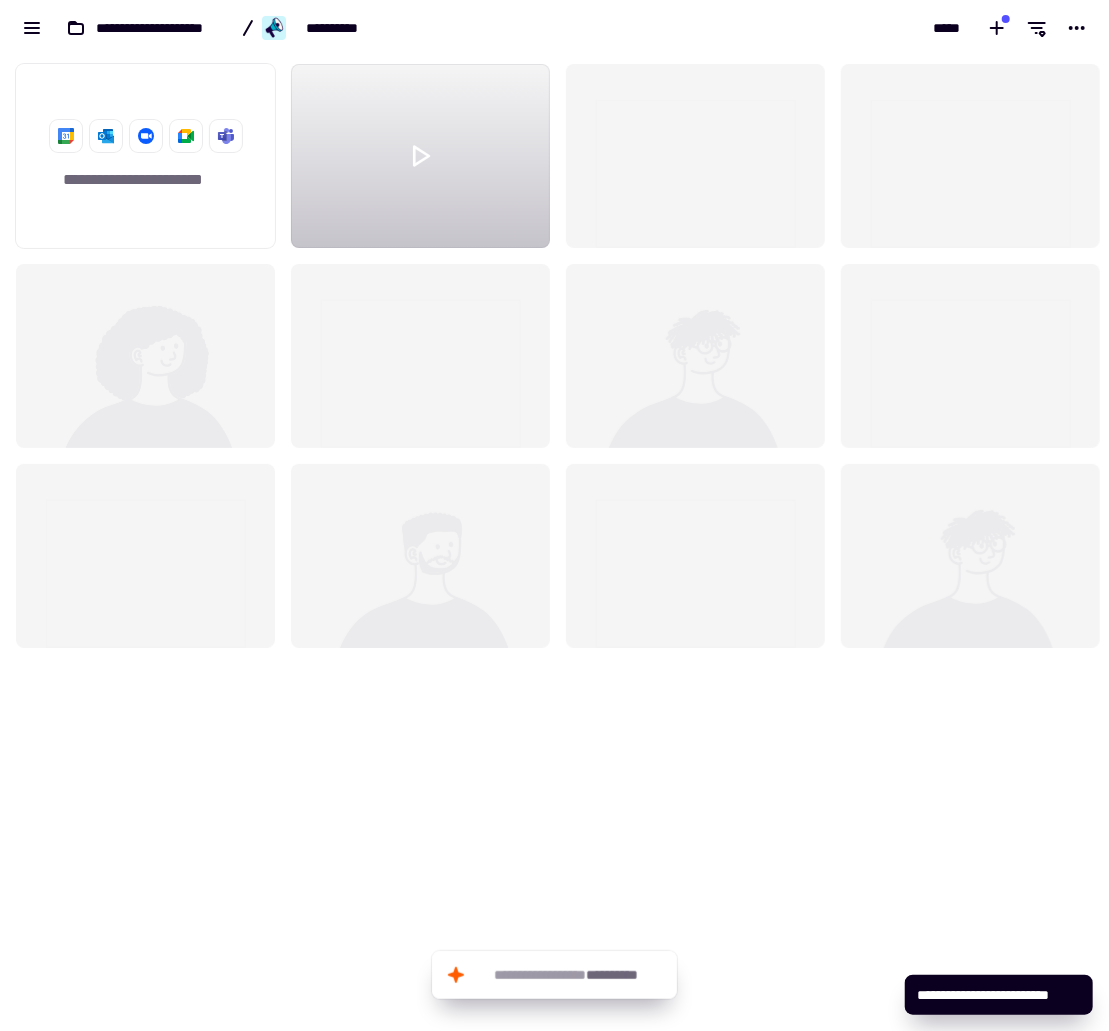 scroll, scrollTop: 16, scrollLeft: 16, axis: both 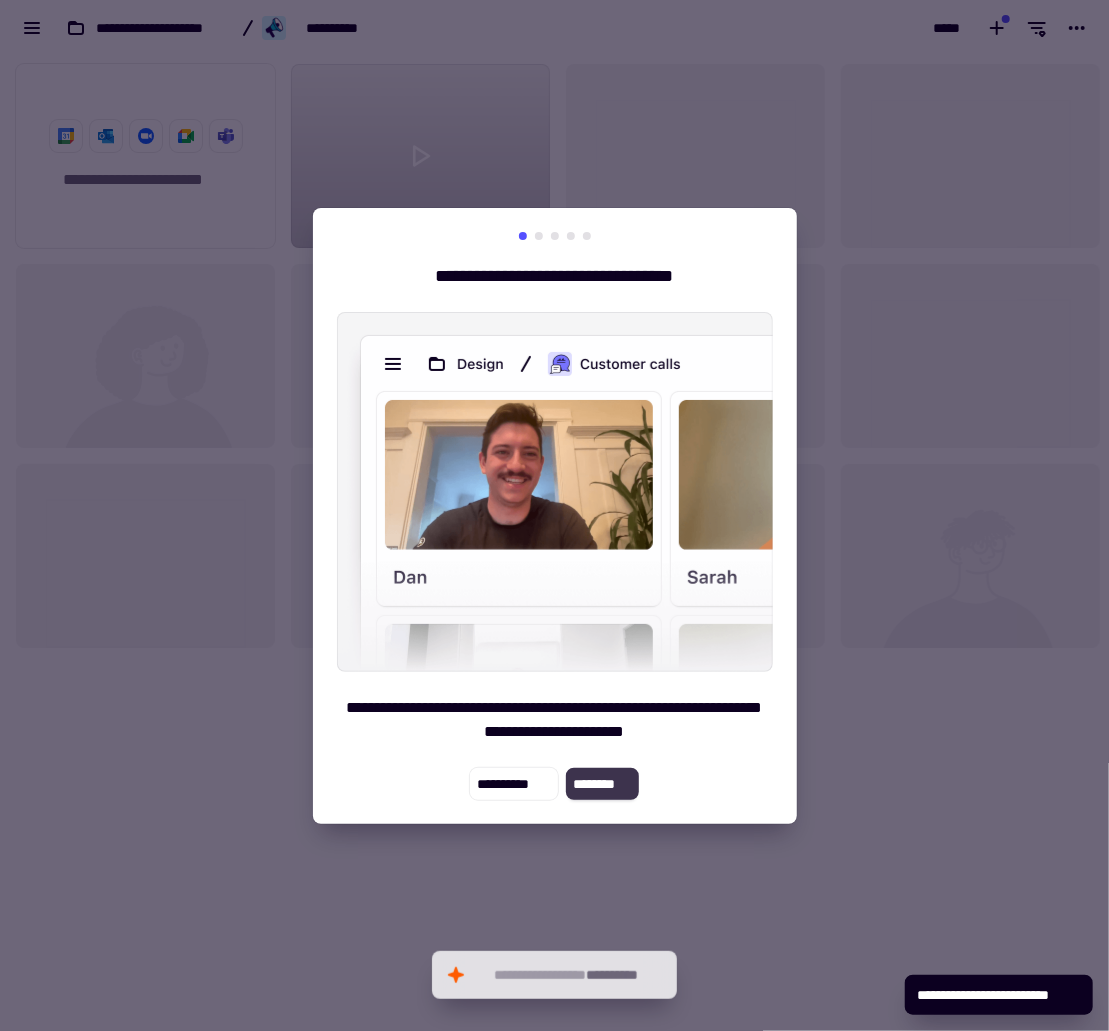 click on "********" 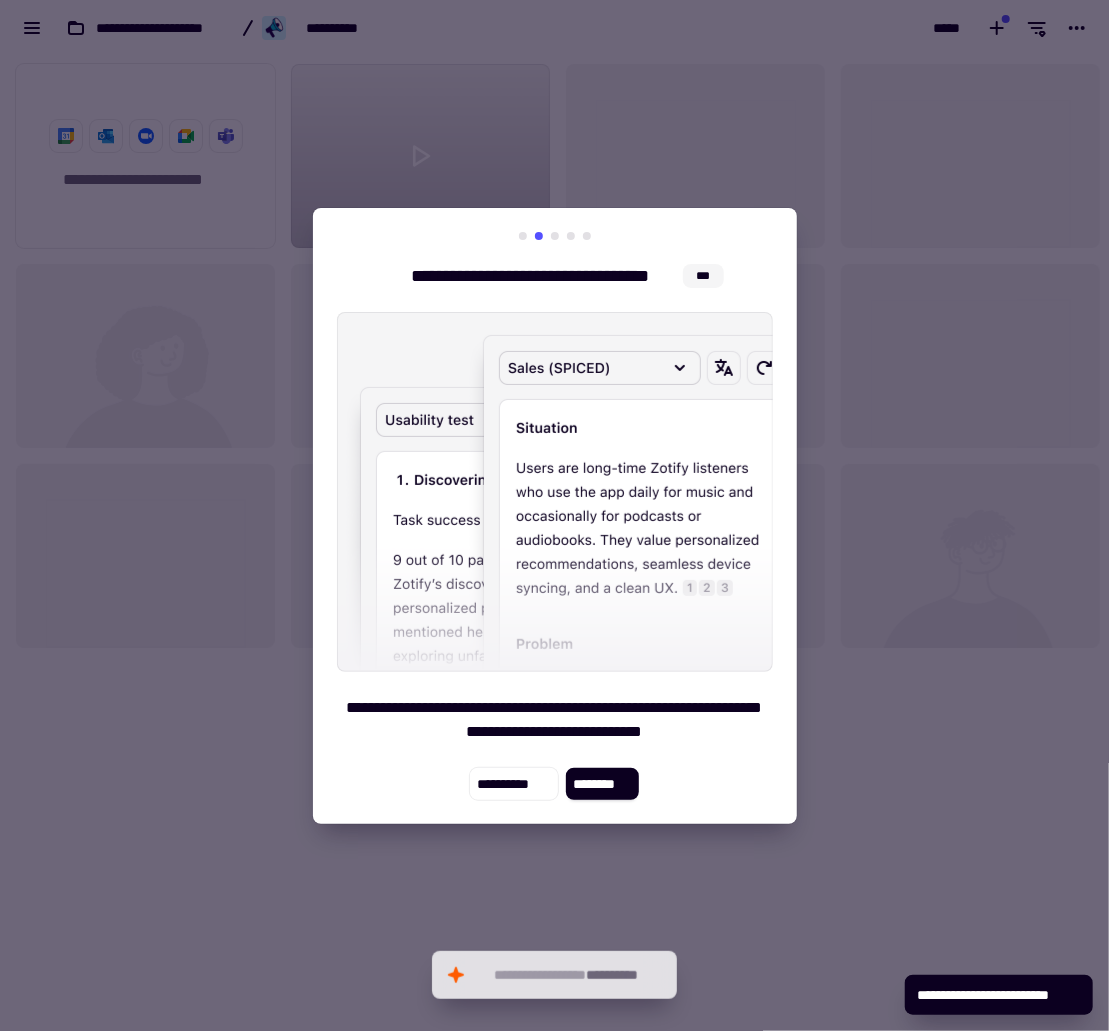 scroll, scrollTop: 960, scrollLeft: 1078, axis: both 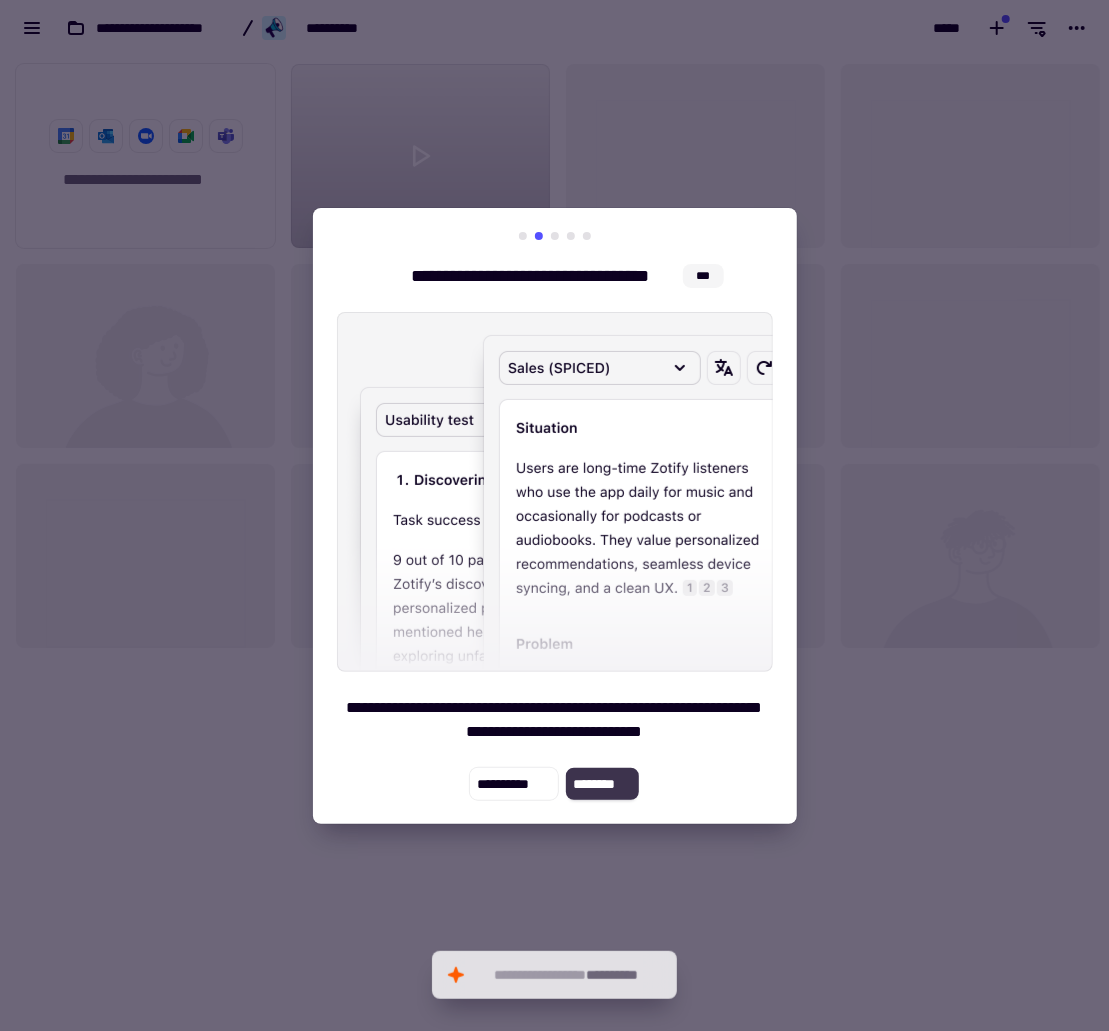 click on "********" 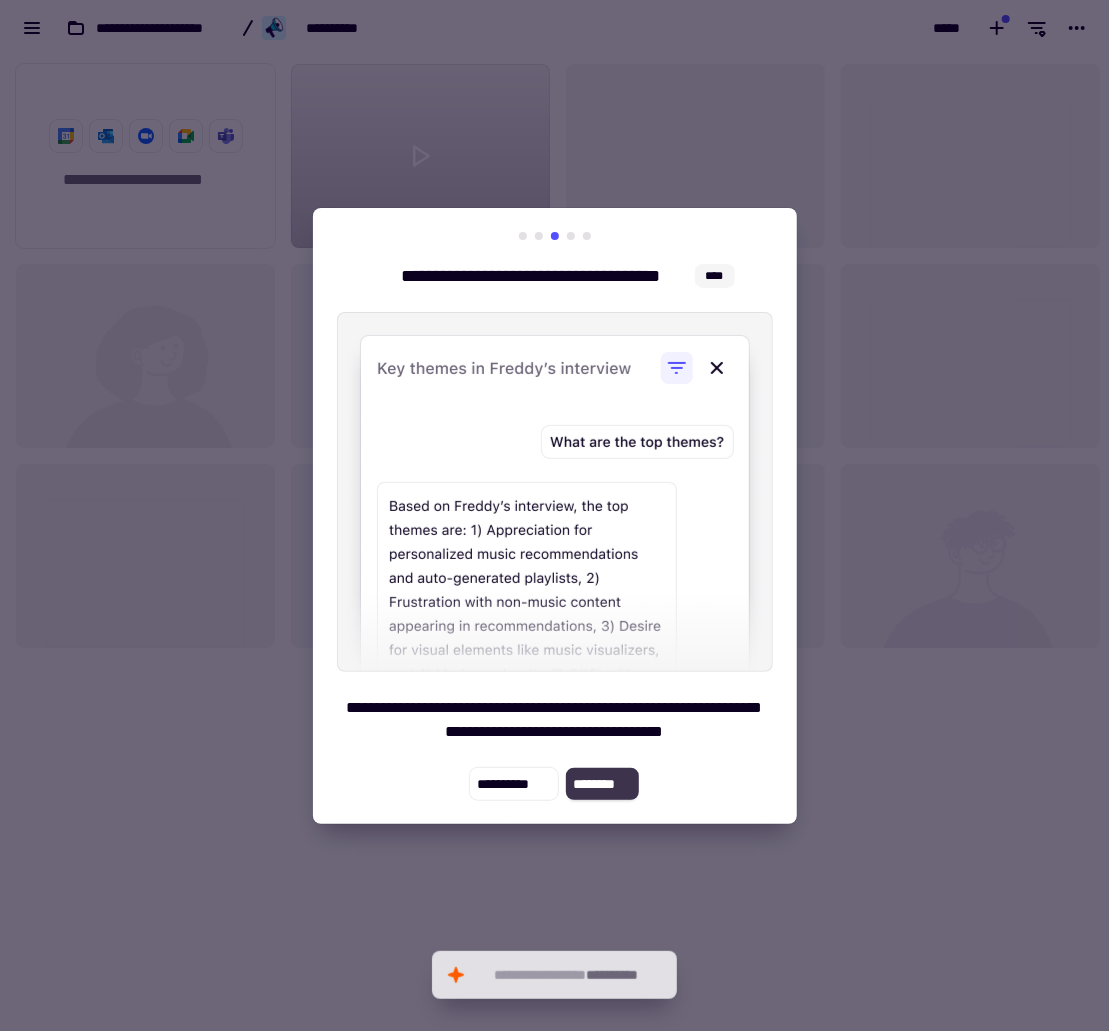 click on "********" 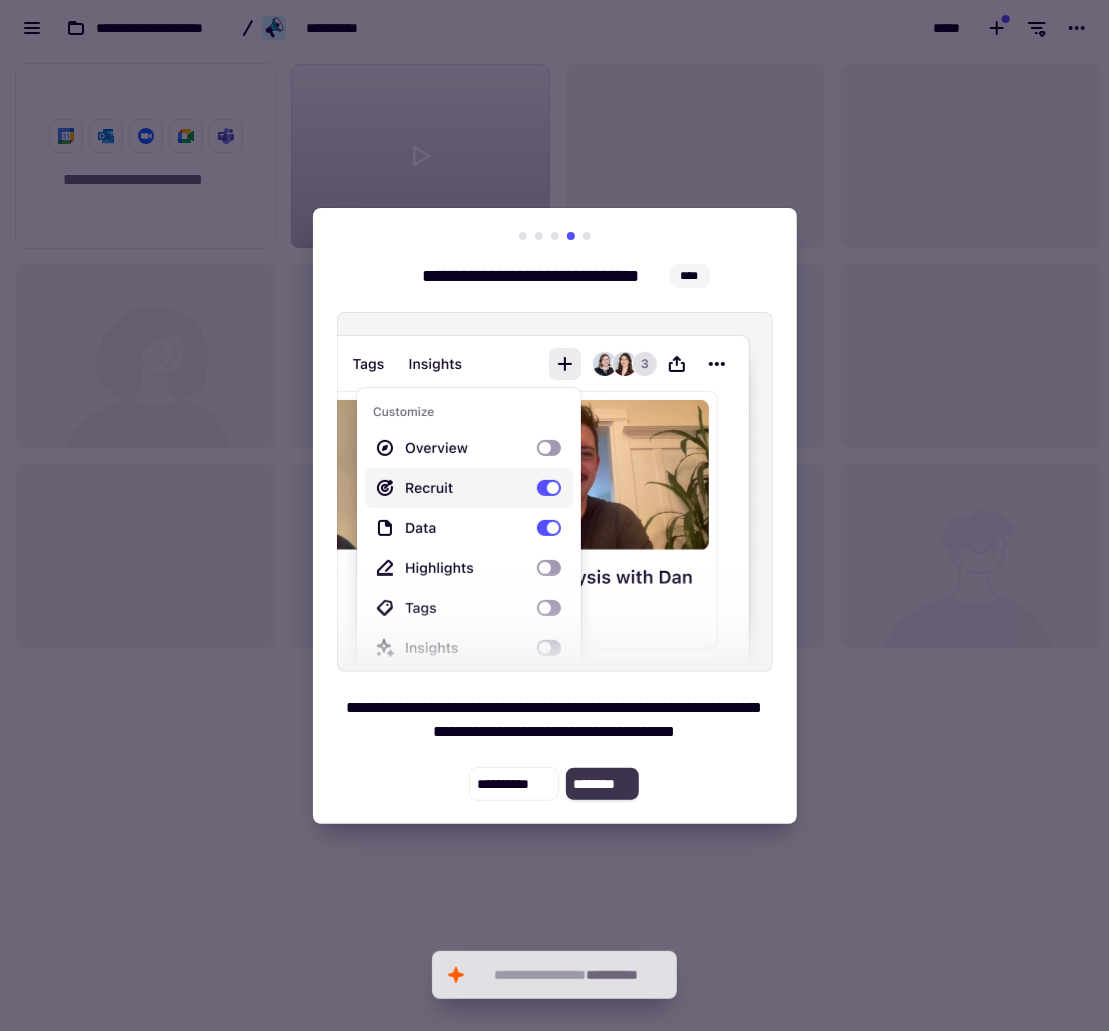 click on "********" 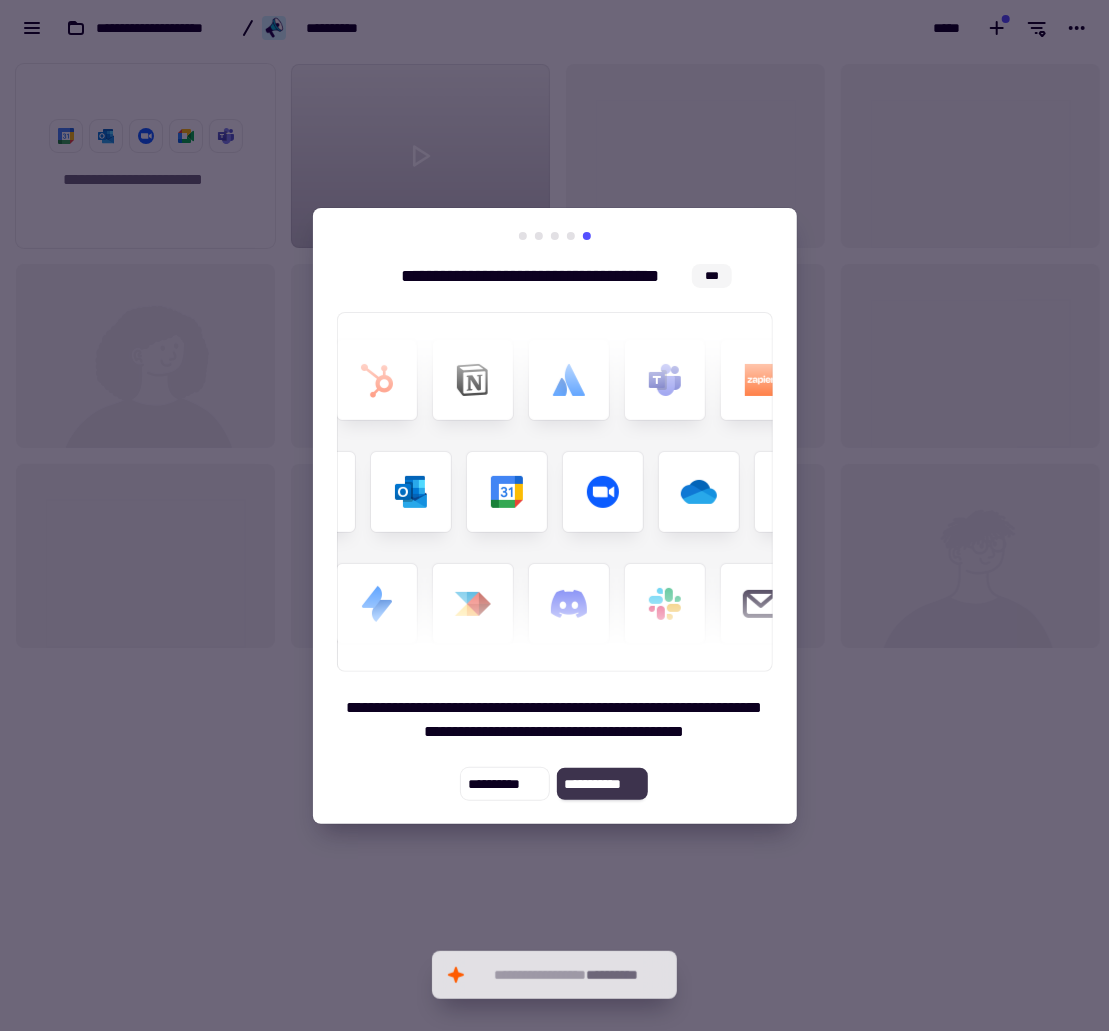click on "**********" 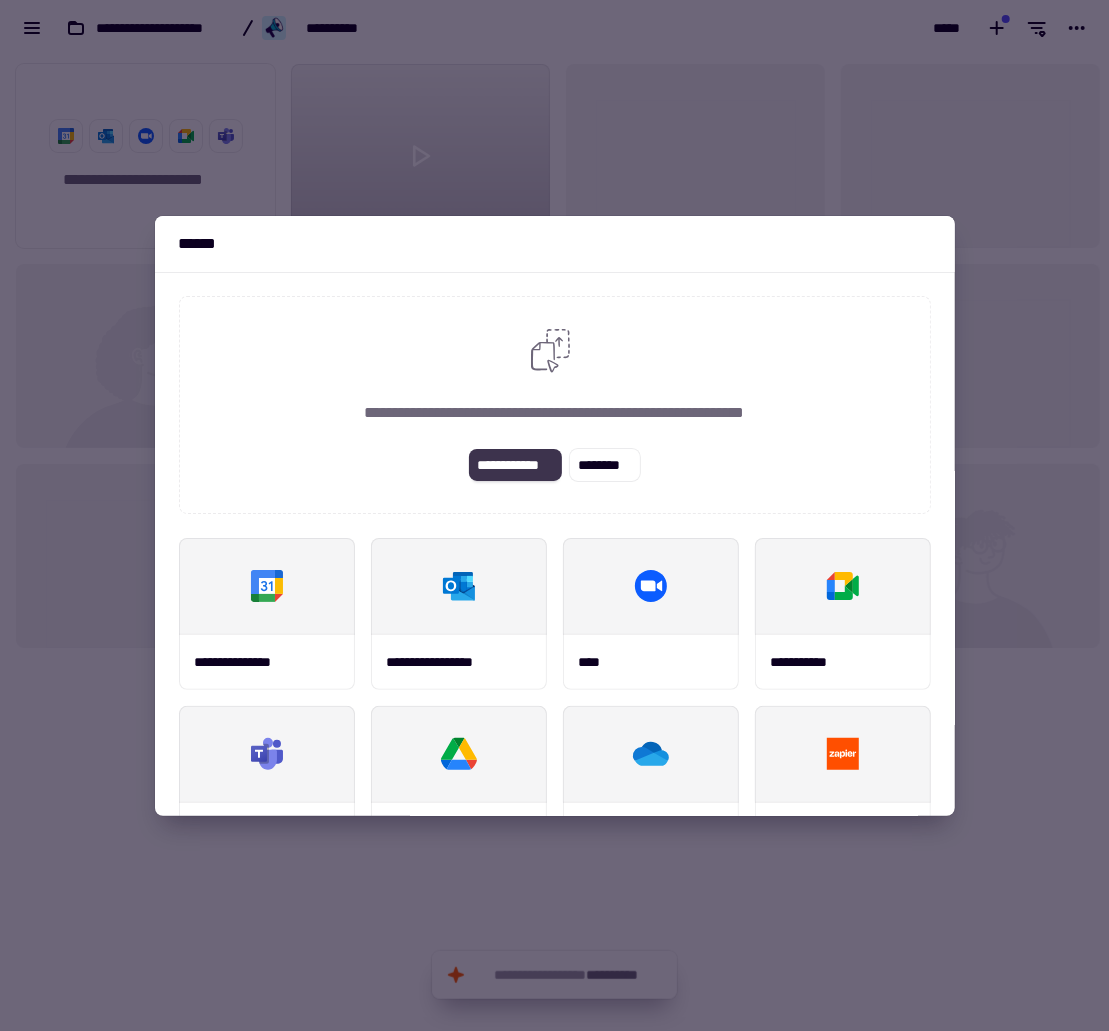 click on "**********" 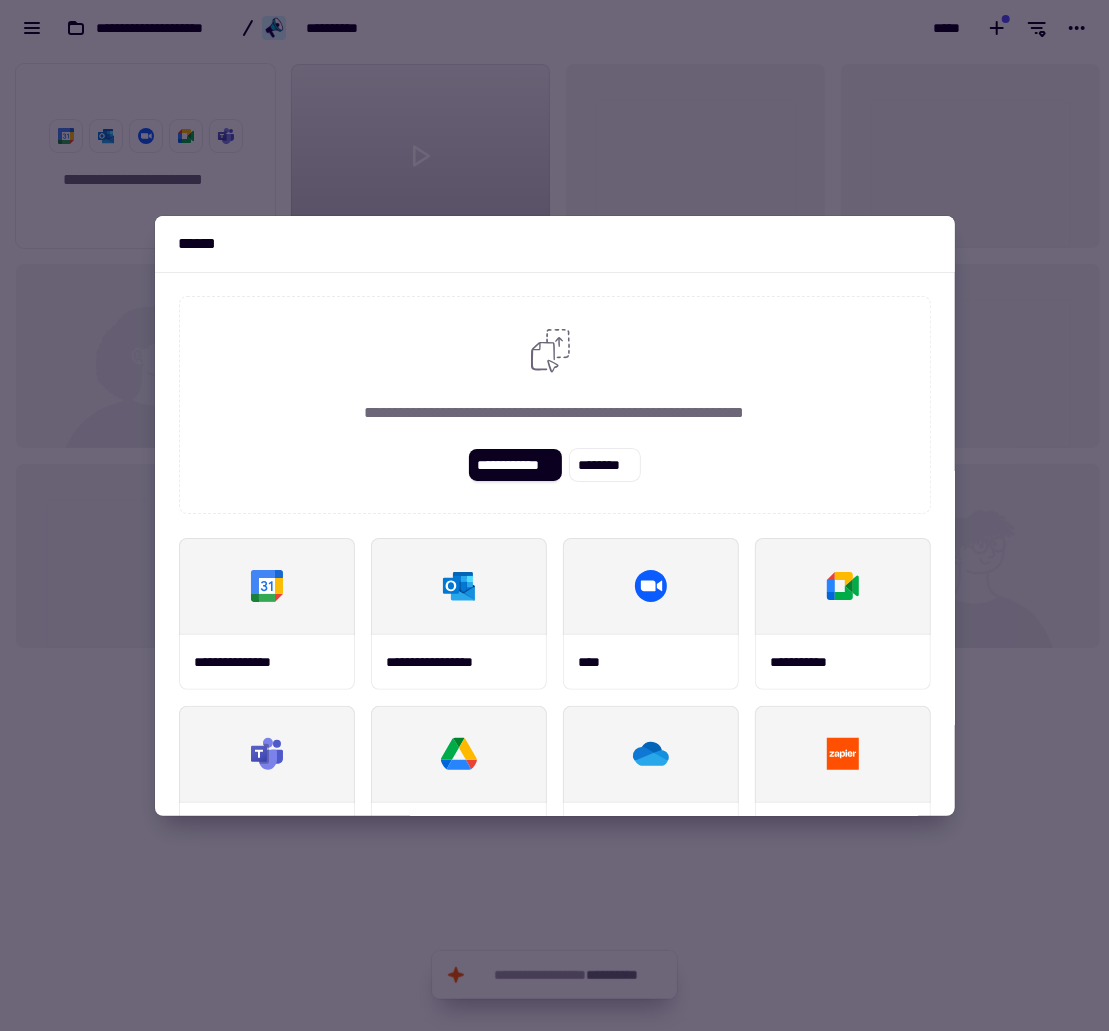 click at bounding box center (554, 515) 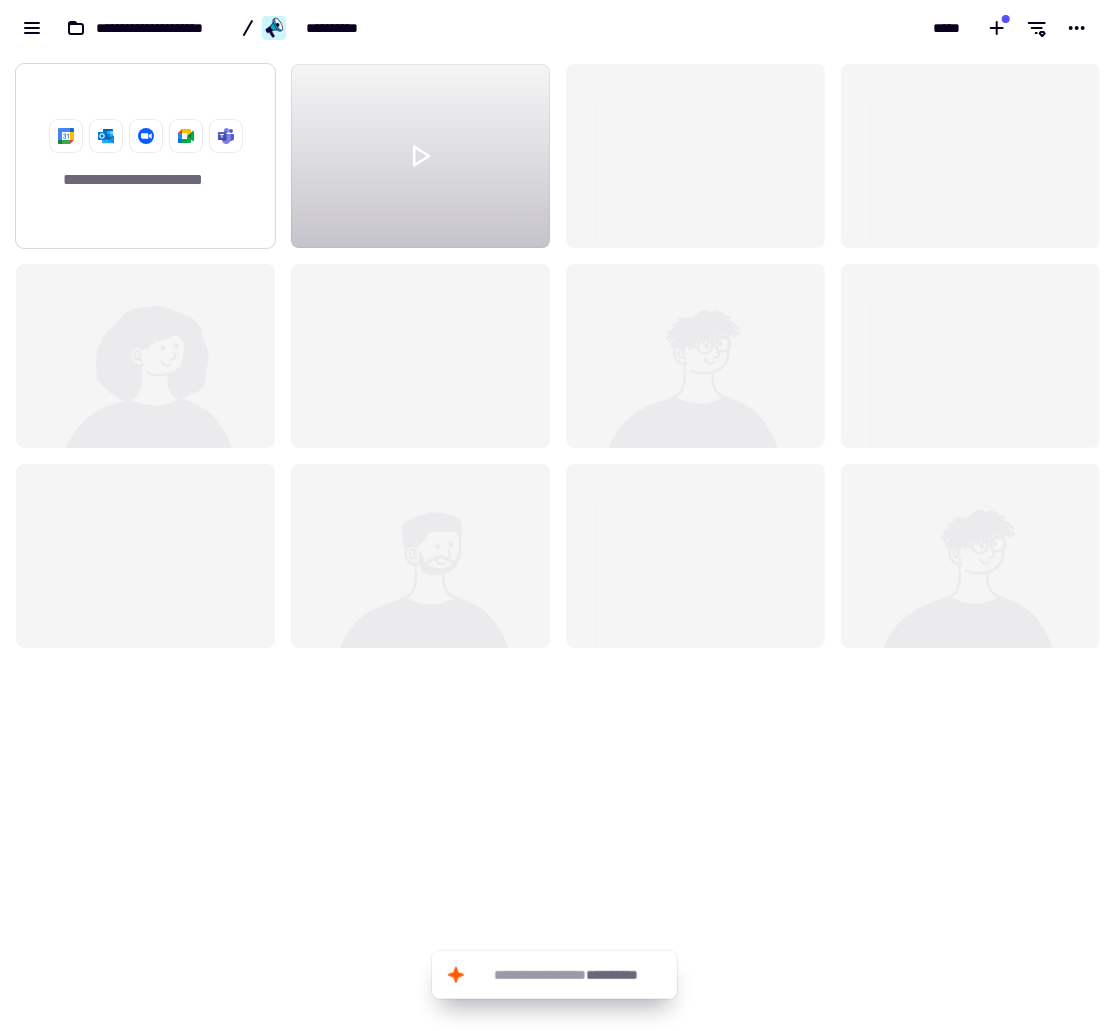 click on "**********" 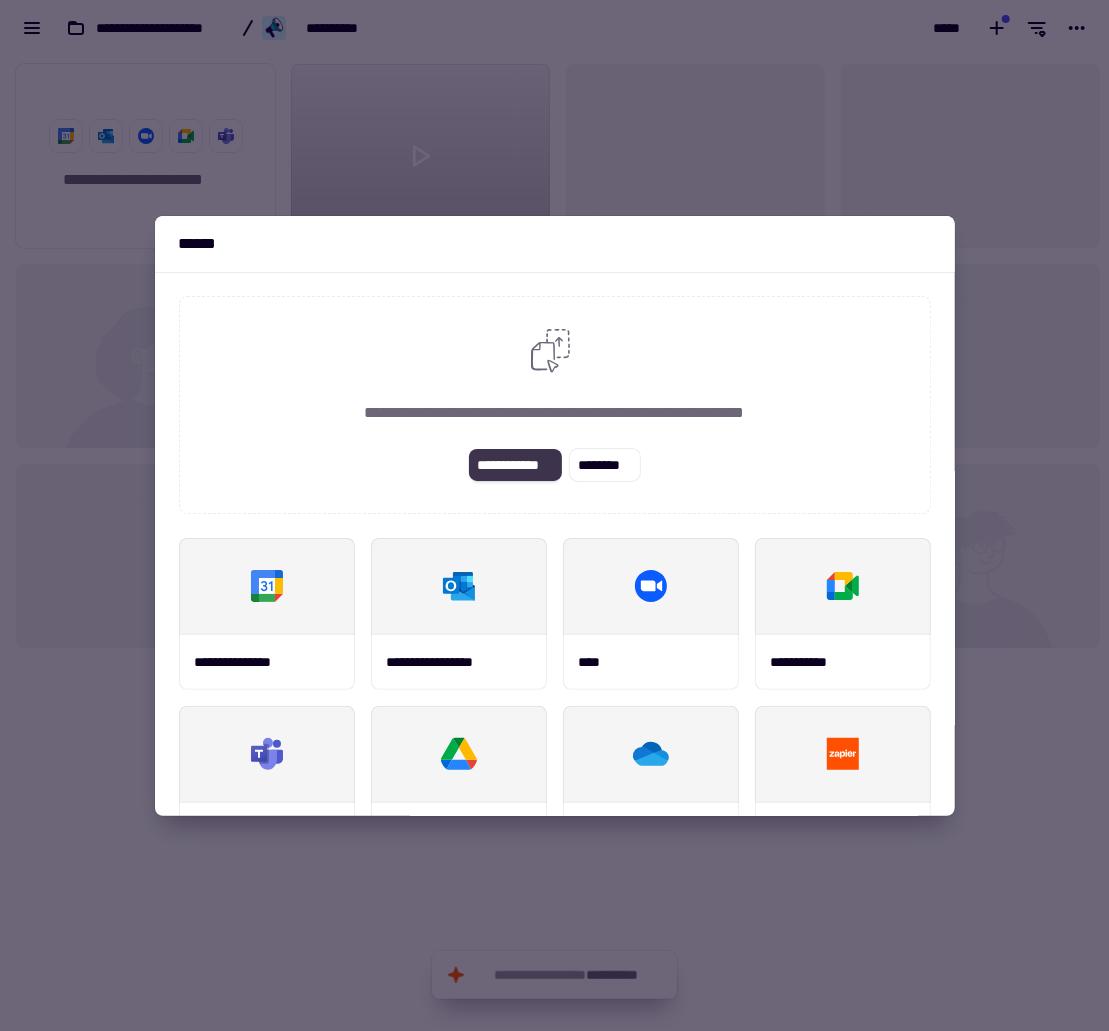 click on "**********" 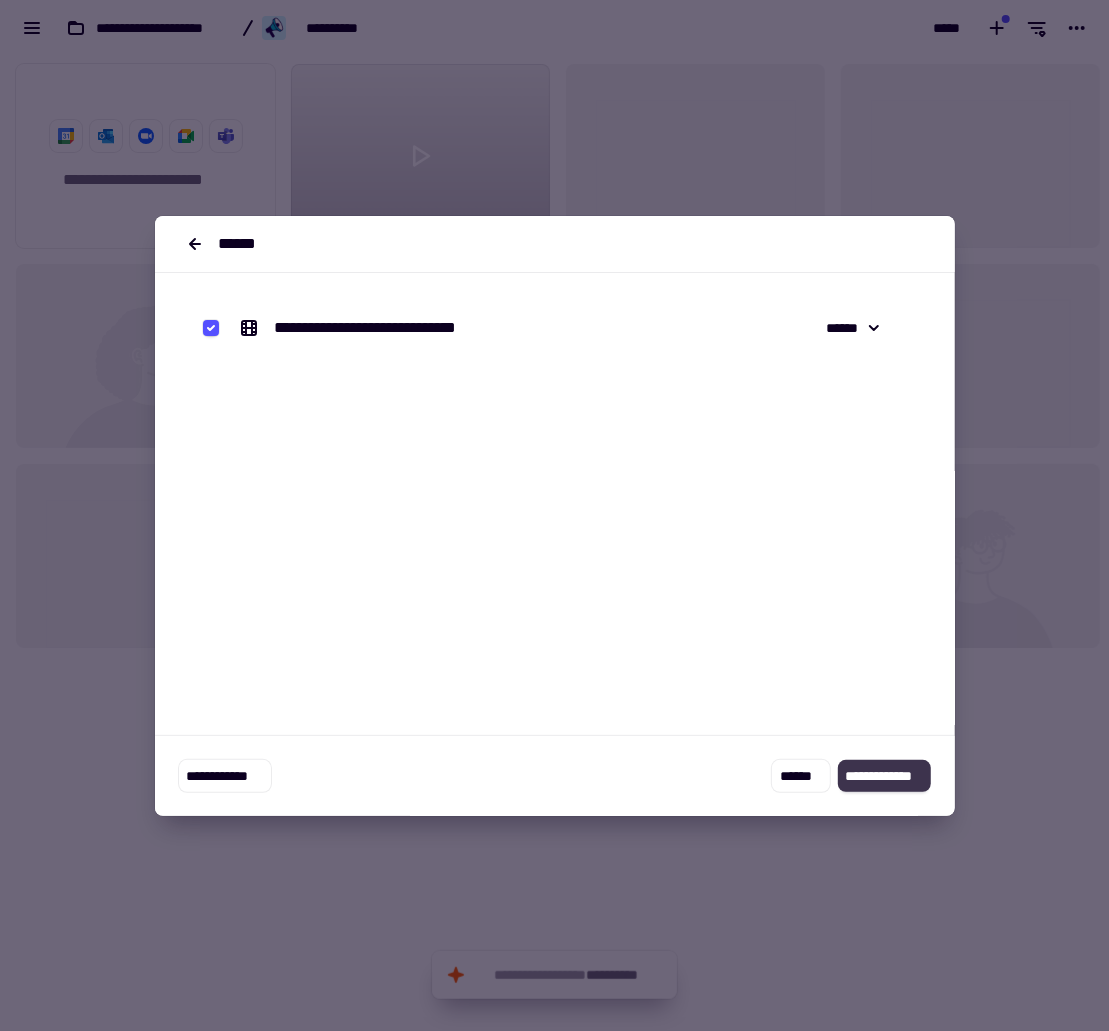 click on "**********" 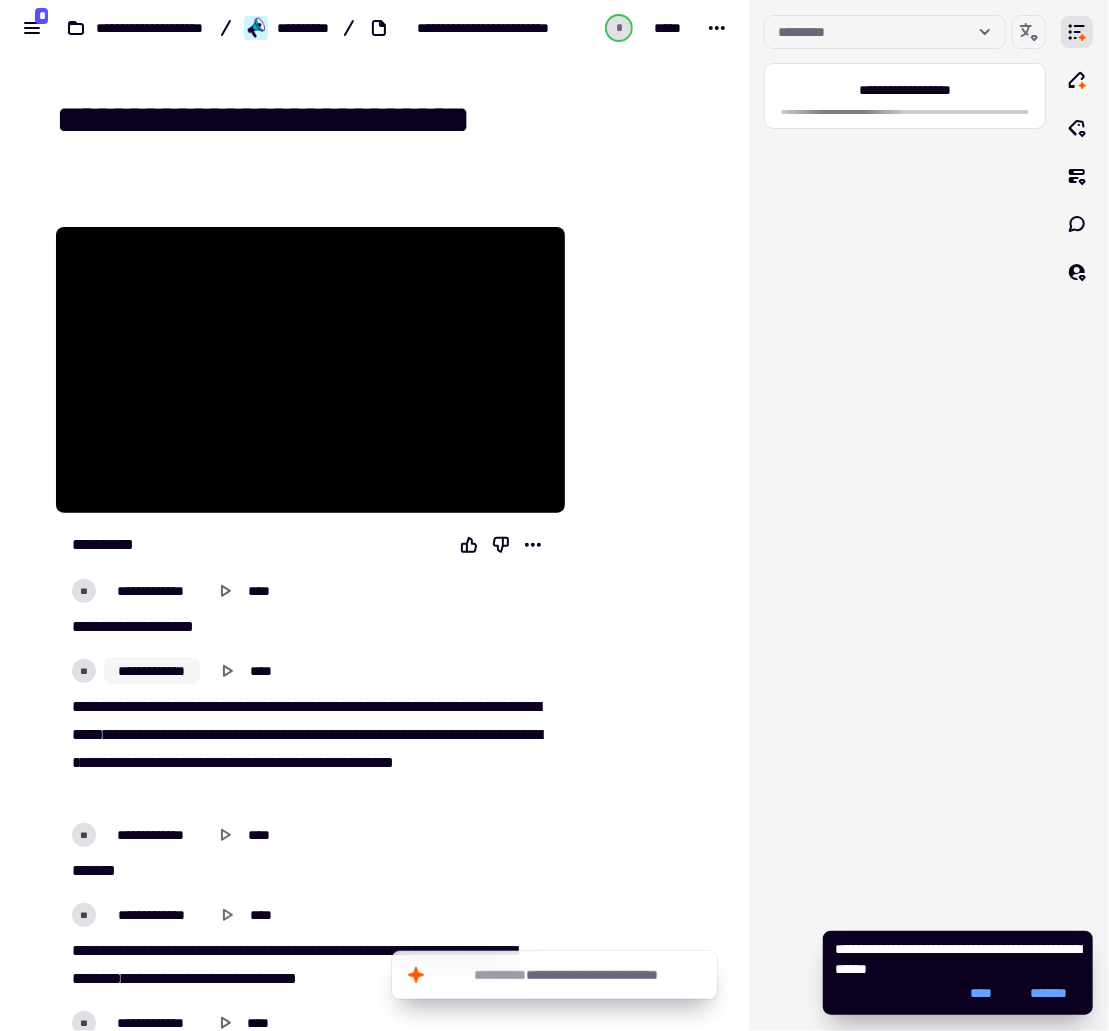 drag, startPoint x: 302, startPoint y: 532, endPoint x: 174, endPoint y: 661, distance: 181.72781 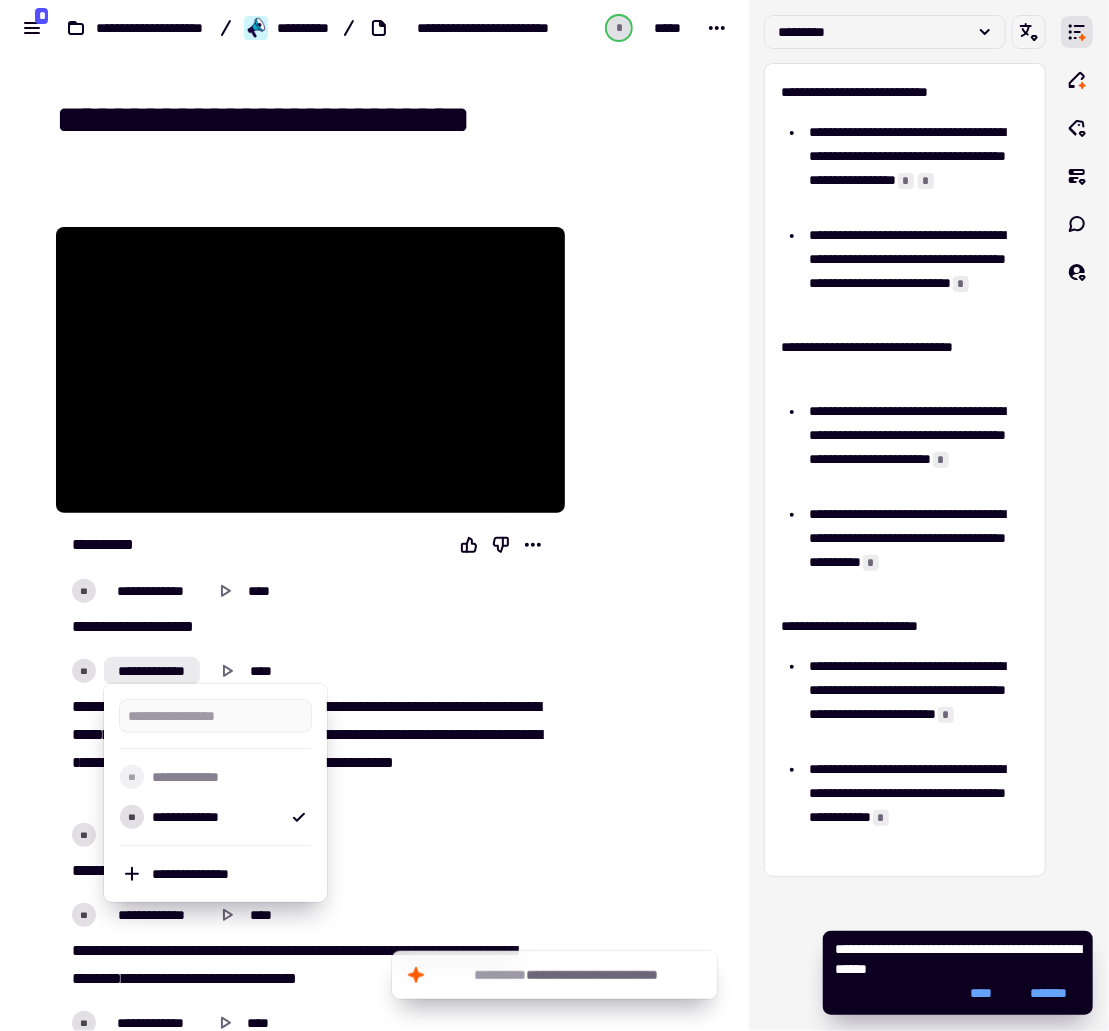 click at bounding box center [643, 1669] 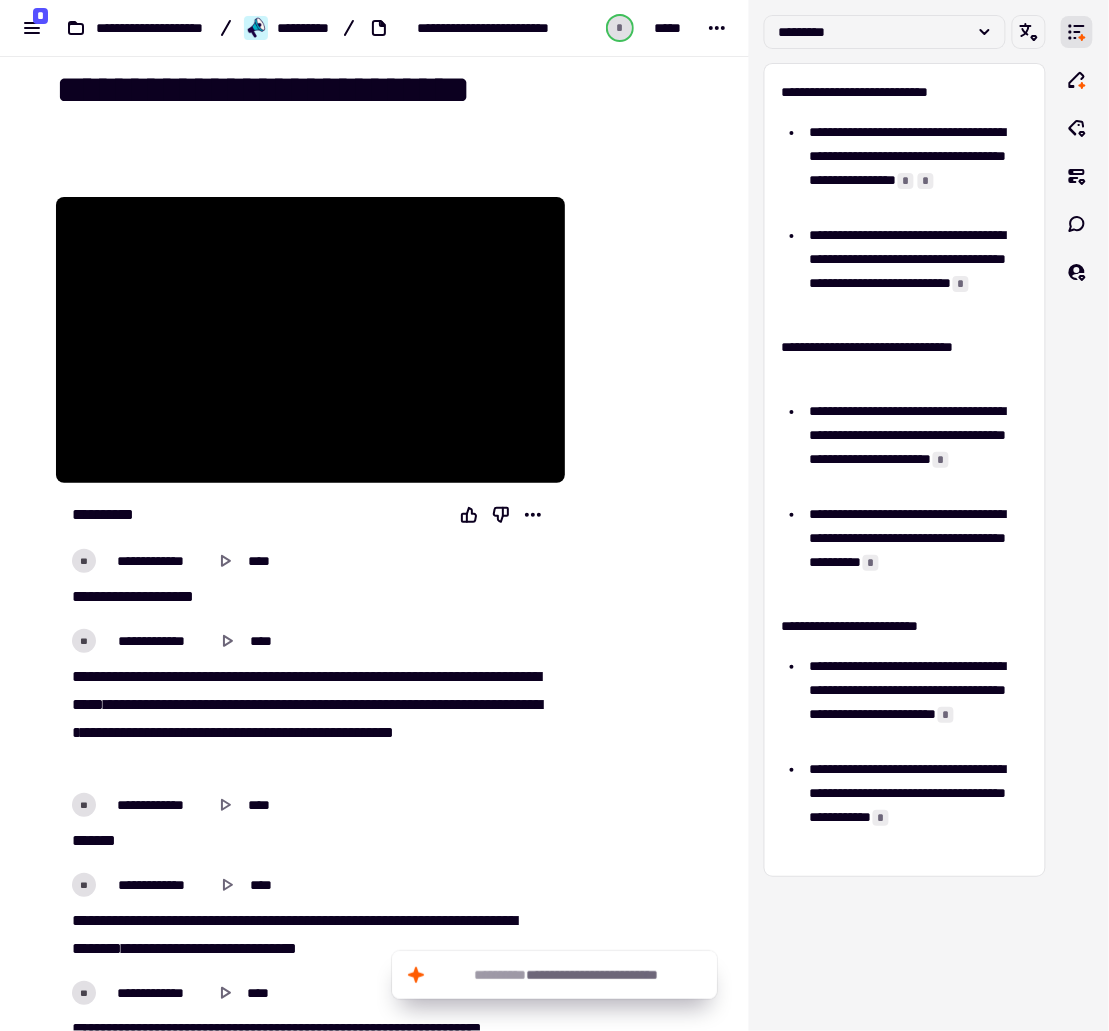 scroll, scrollTop: 0, scrollLeft: 0, axis: both 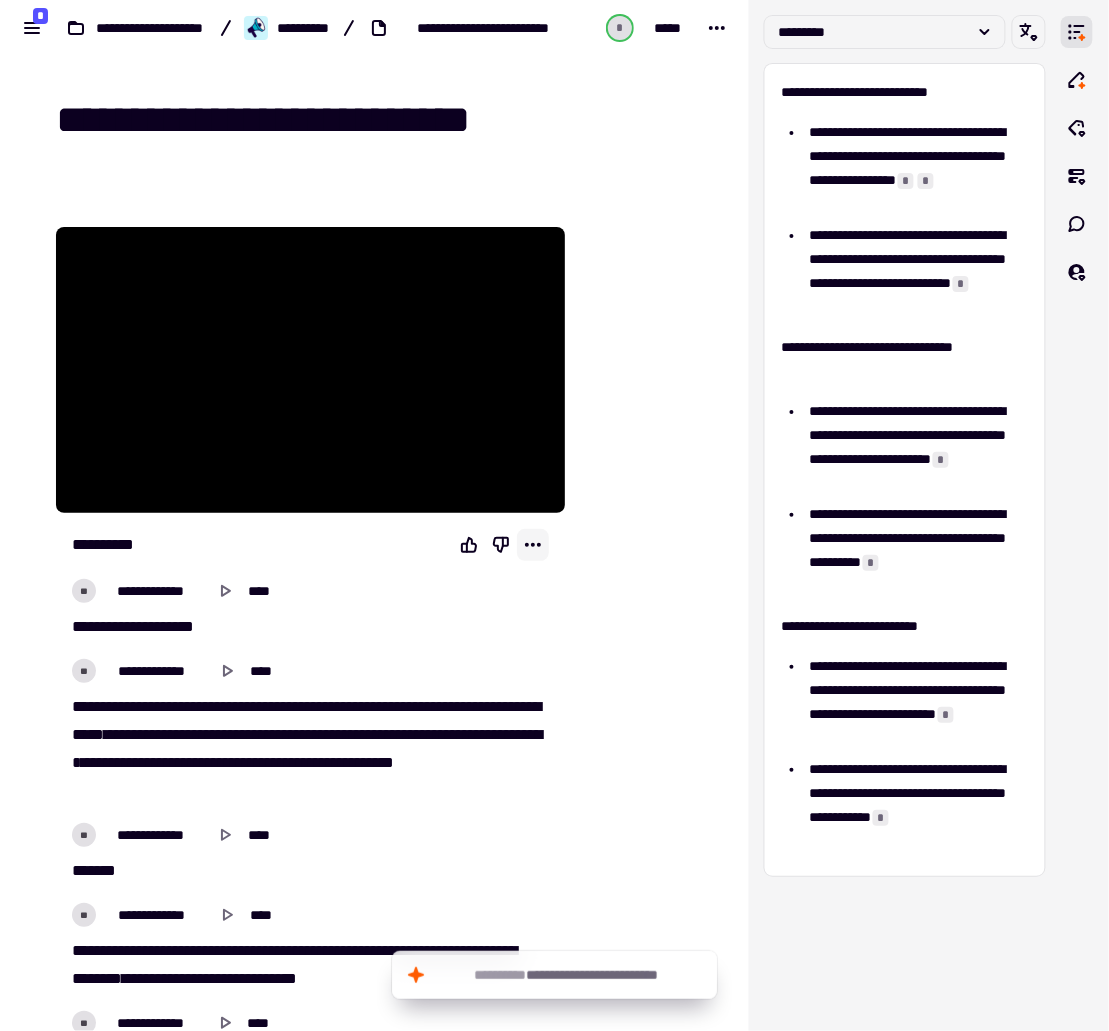 click 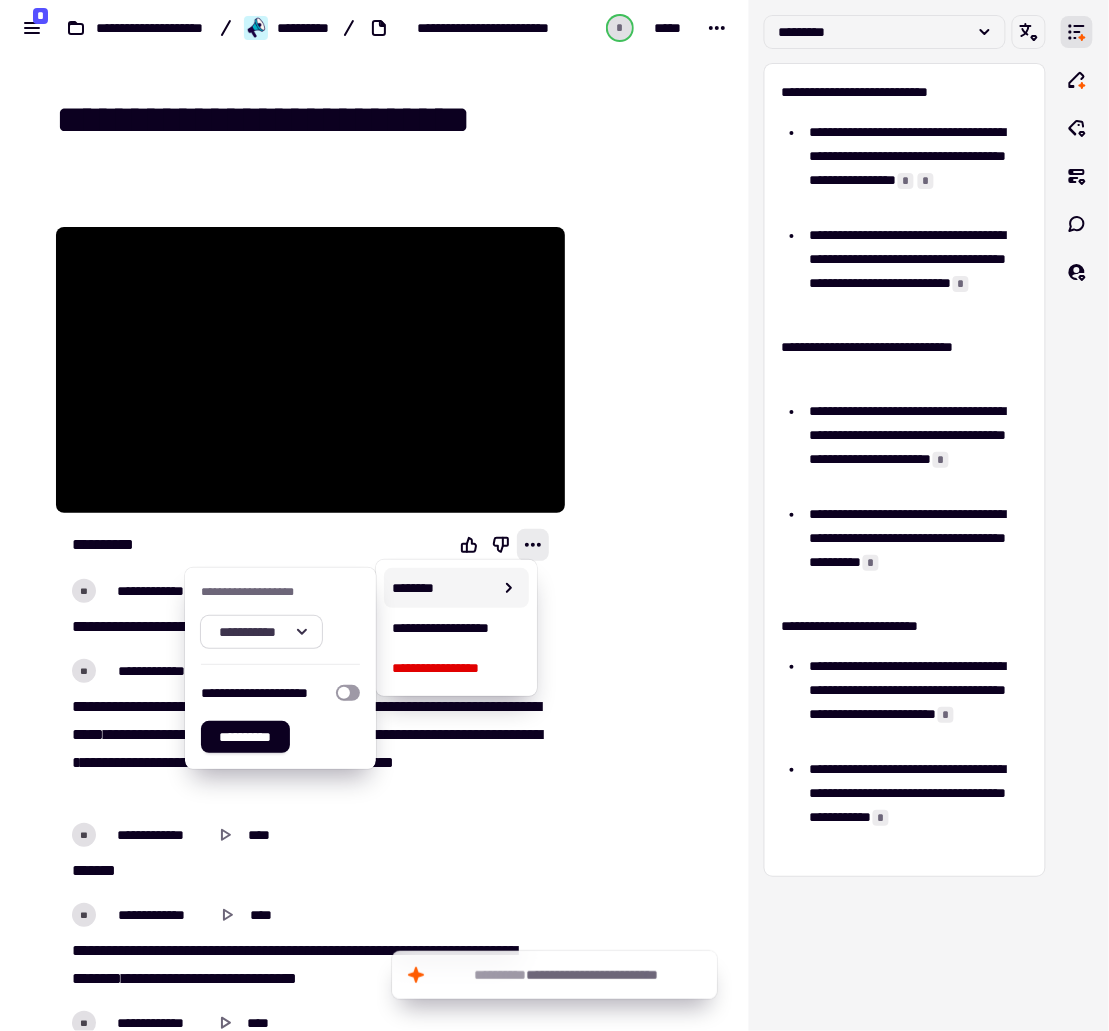 click 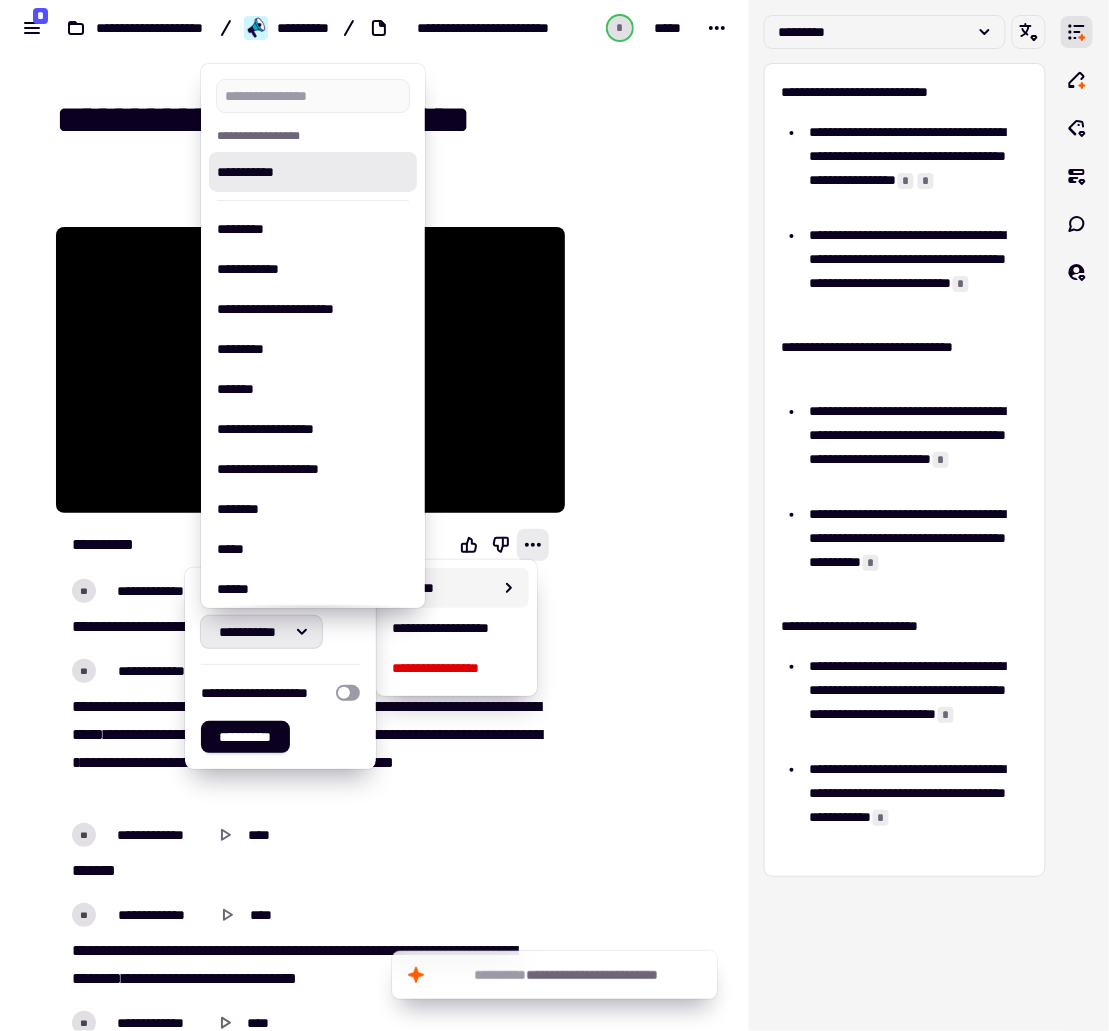 click at bounding box center (312, 96) 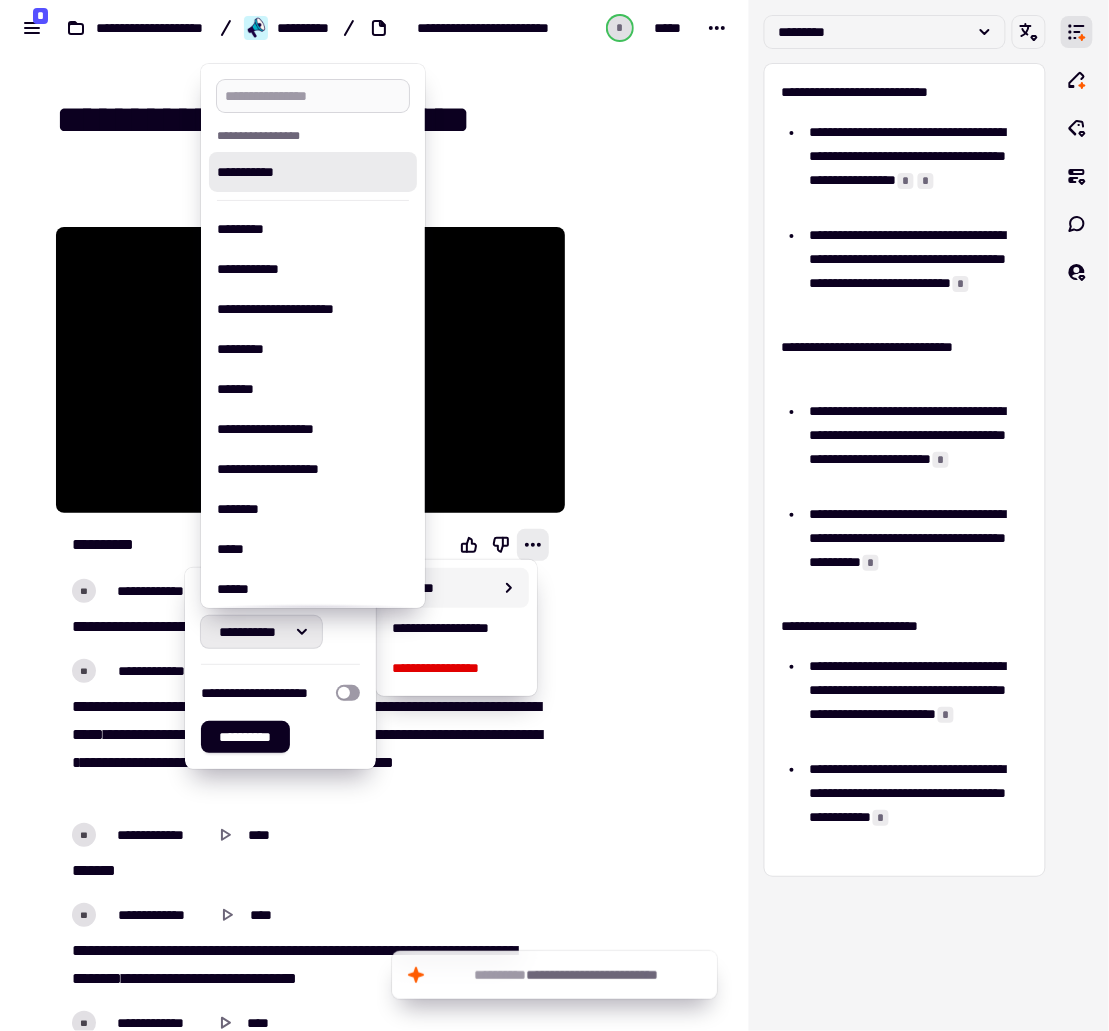 click at bounding box center [312, 96] 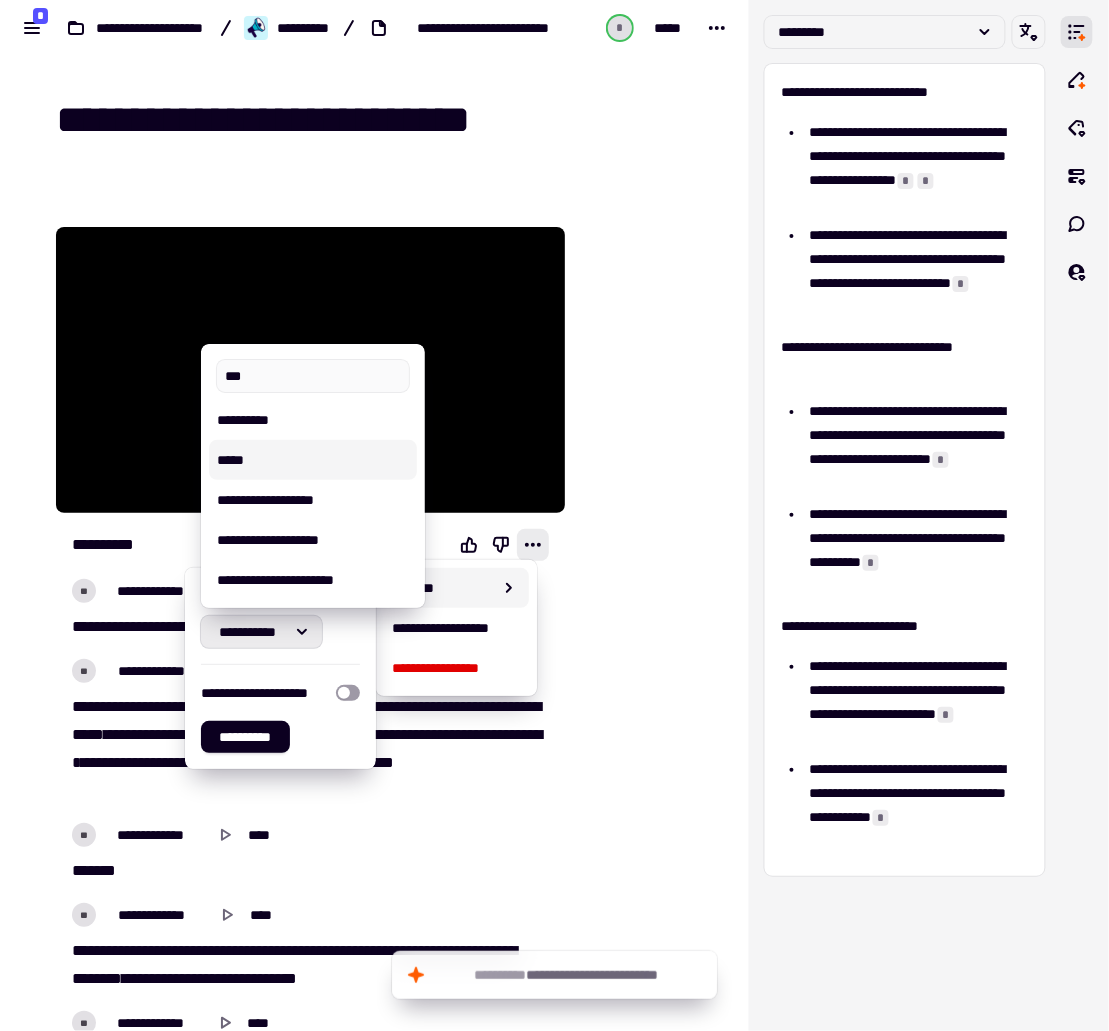 type on "***" 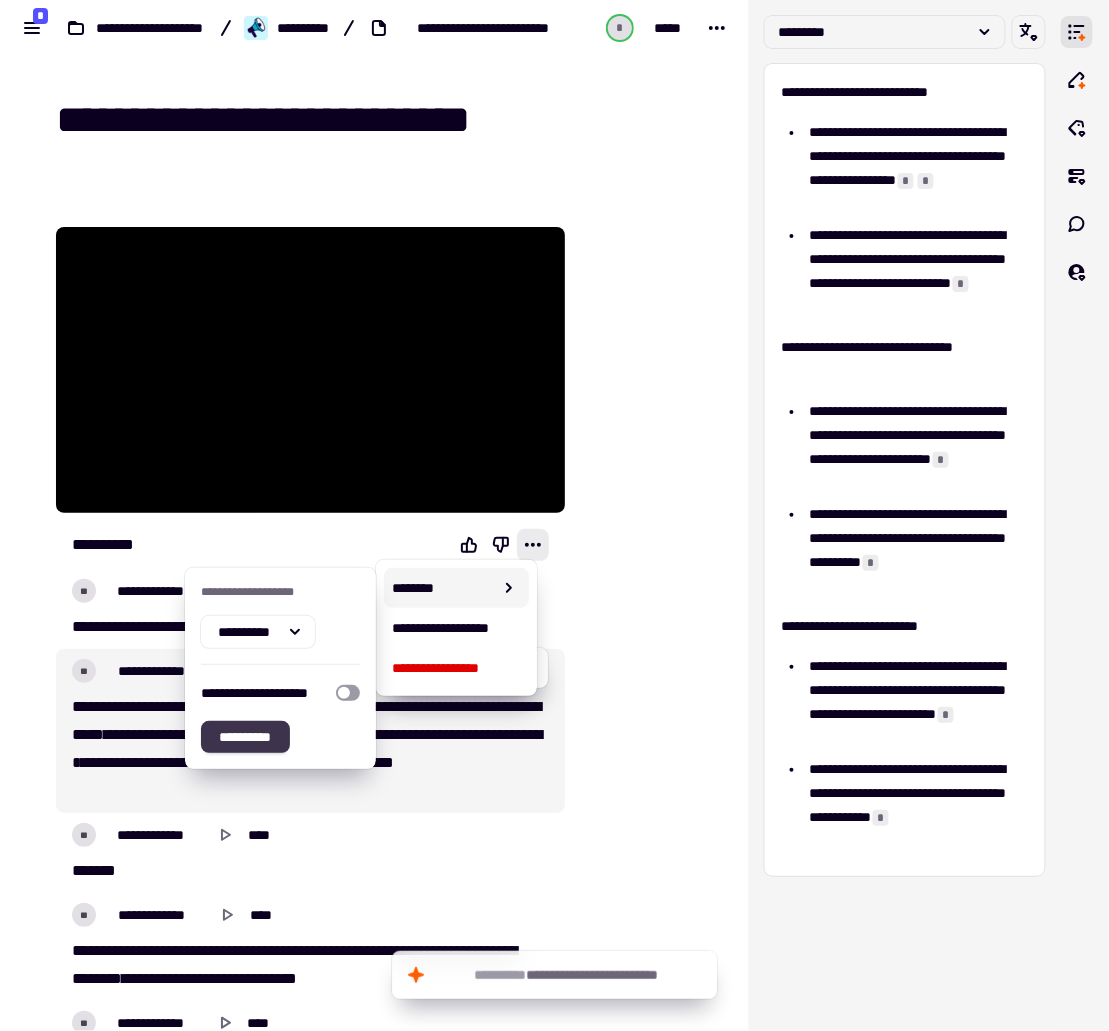click on "**********" 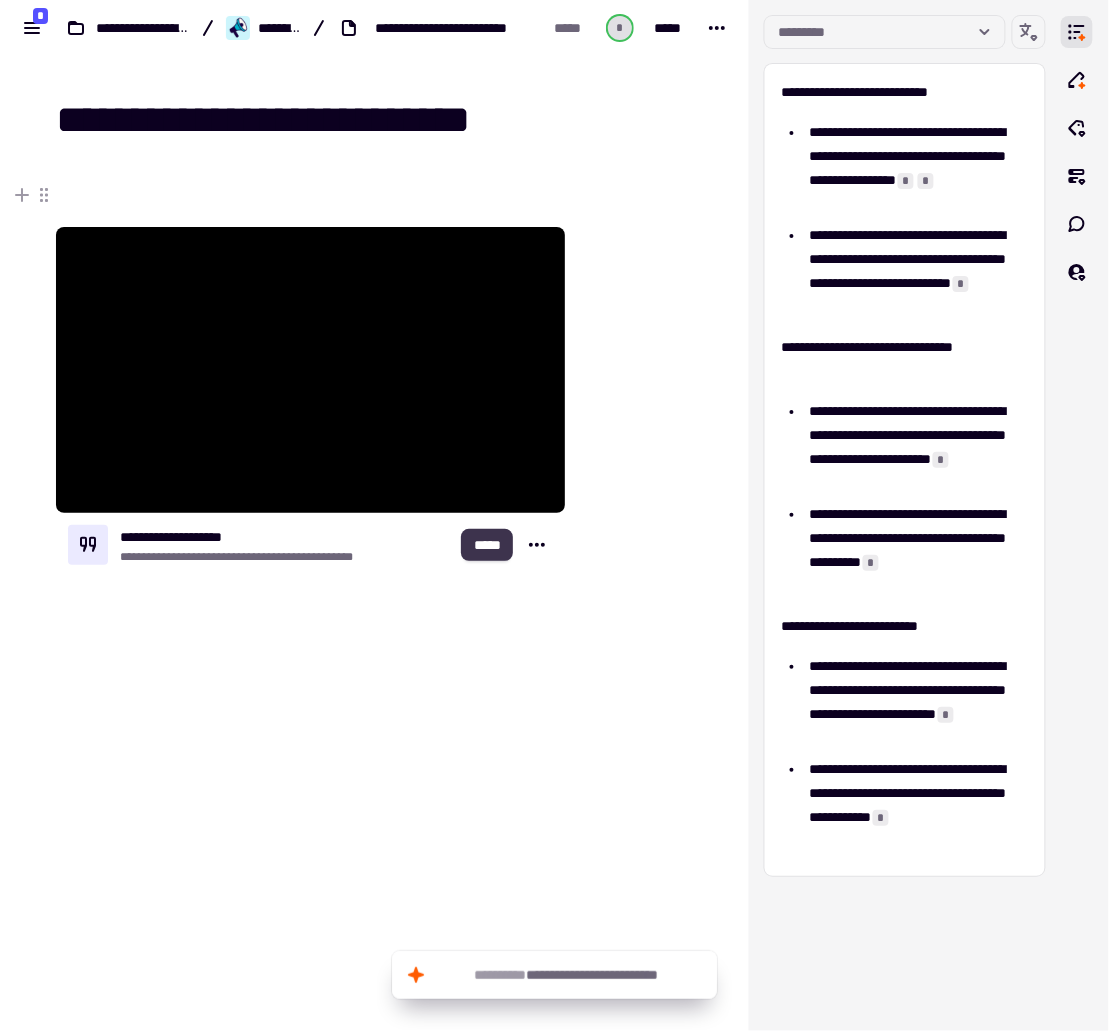 click on "*****" 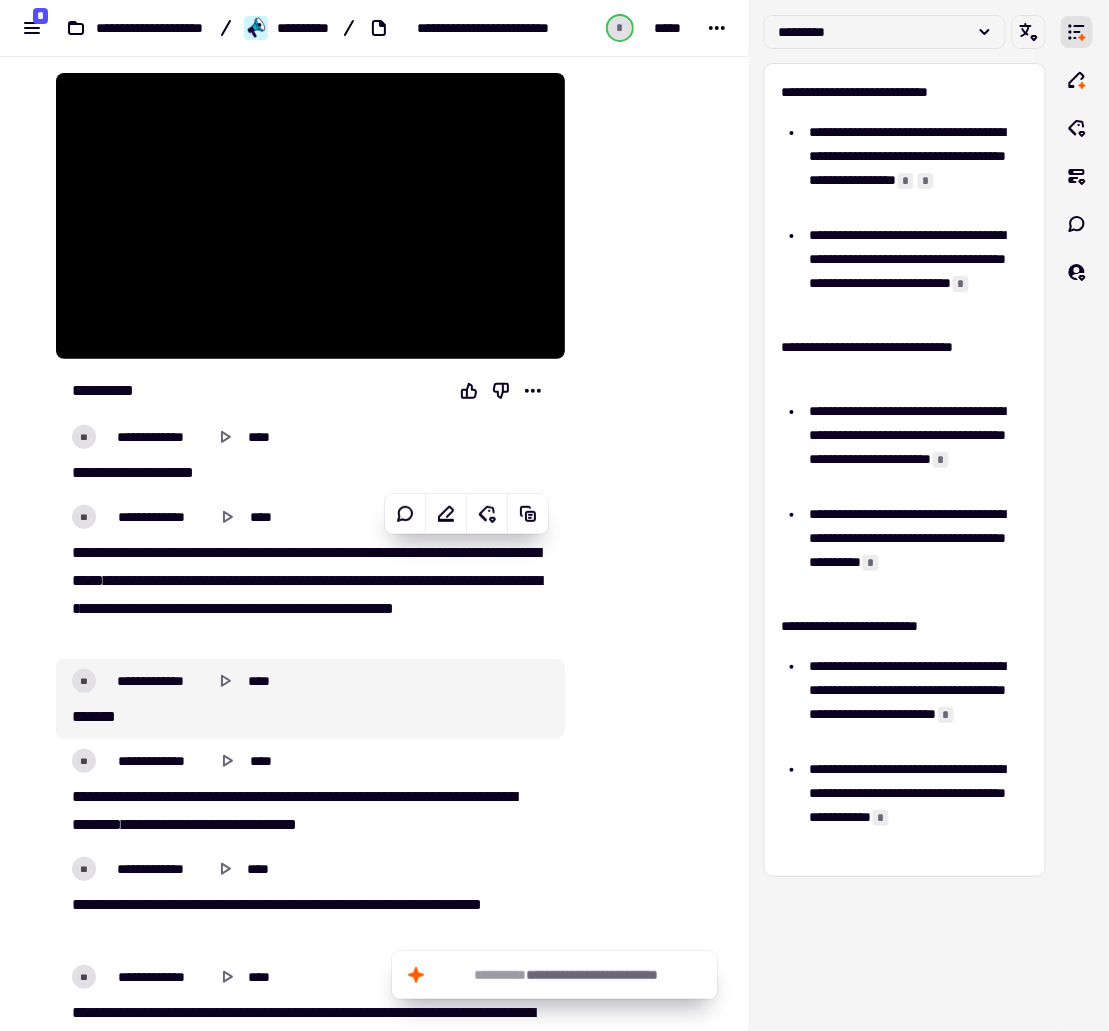 scroll, scrollTop: 200, scrollLeft: 0, axis: vertical 